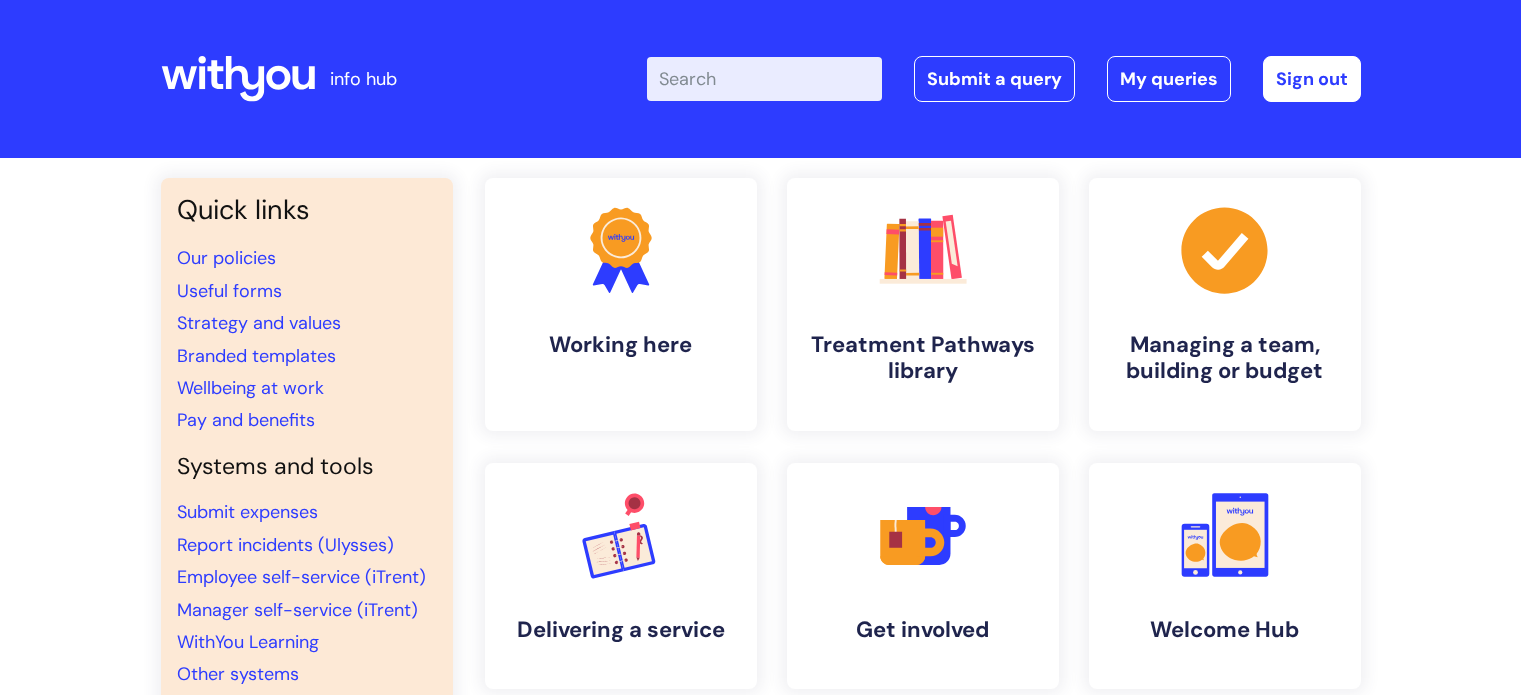 scroll, scrollTop: 0, scrollLeft: 0, axis: both 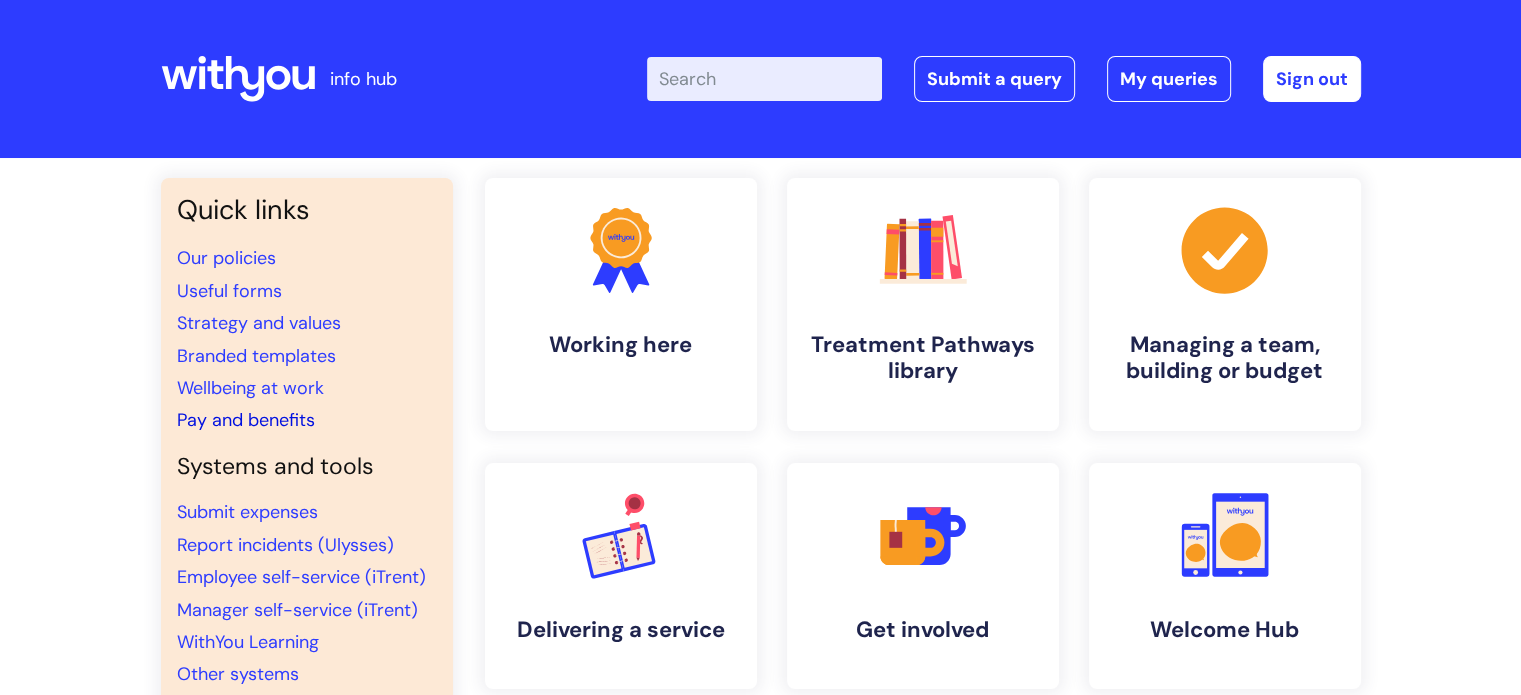 click on "Pay and benefits" at bounding box center [246, 420] 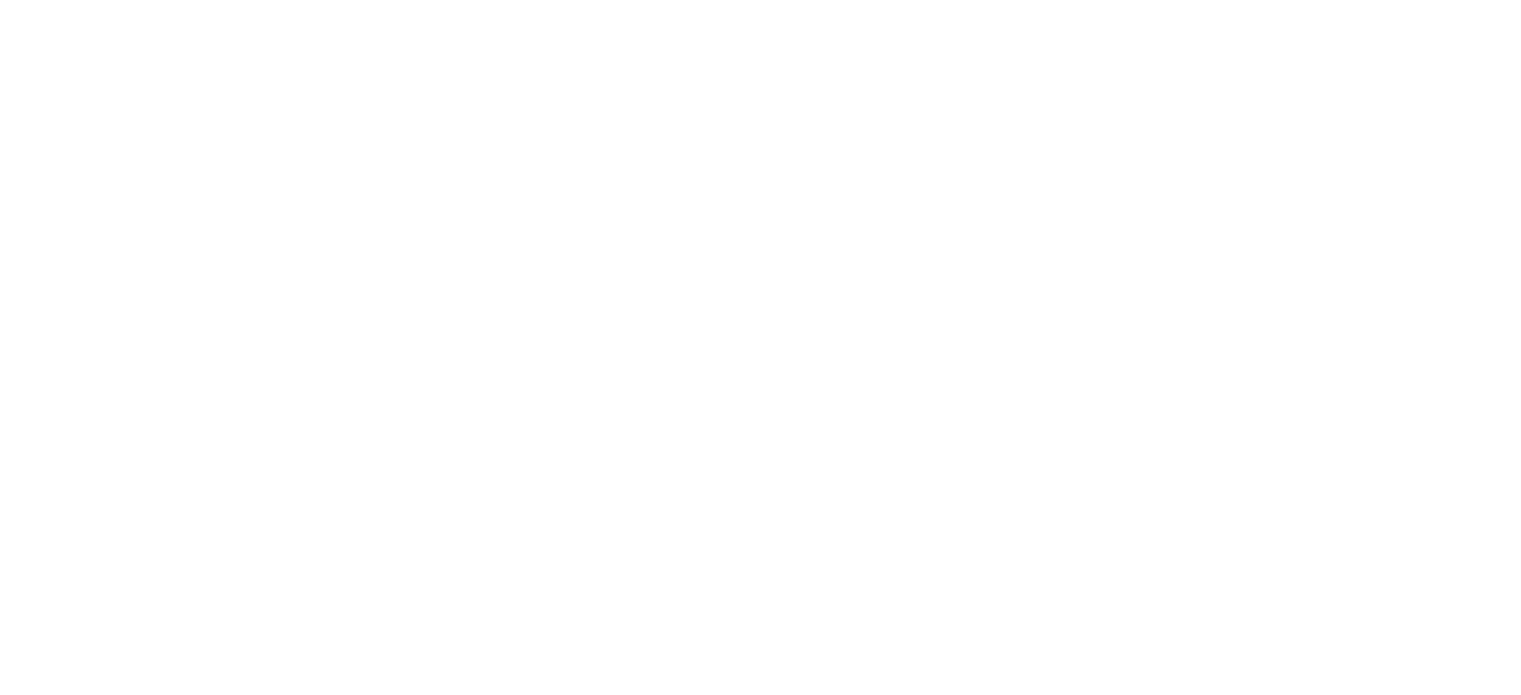 scroll, scrollTop: 0, scrollLeft: 0, axis: both 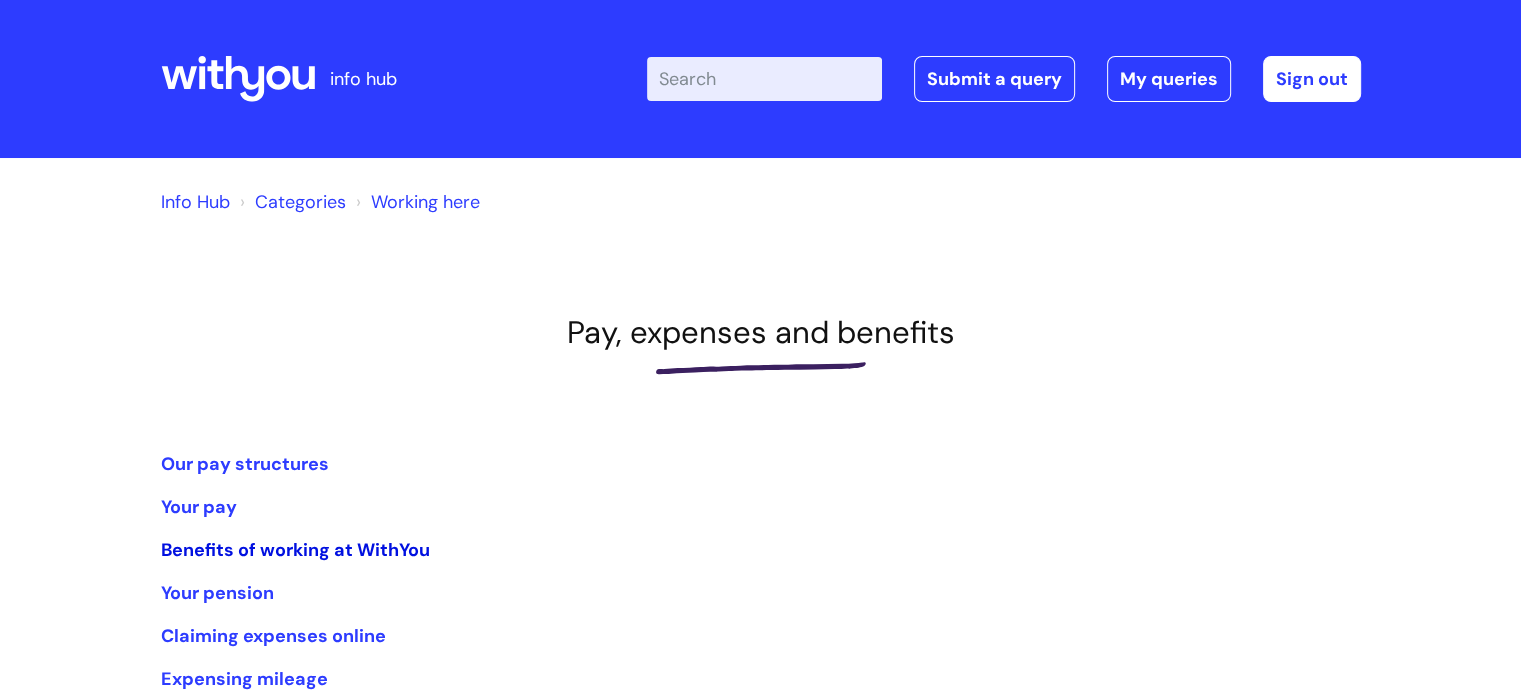 click on "Benefits of working at WithYou" at bounding box center [295, 550] 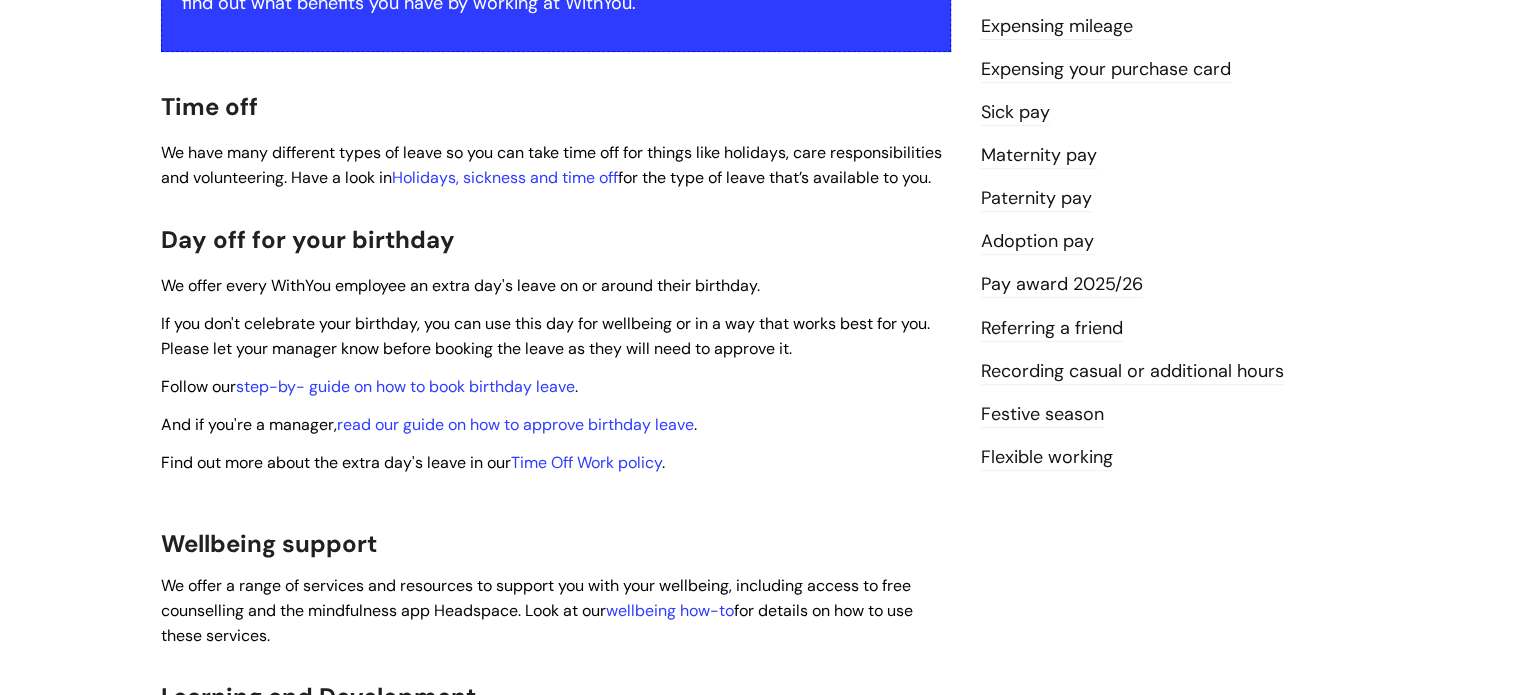 scroll, scrollTop: 100, scrollLeft: 0, axis: vertical 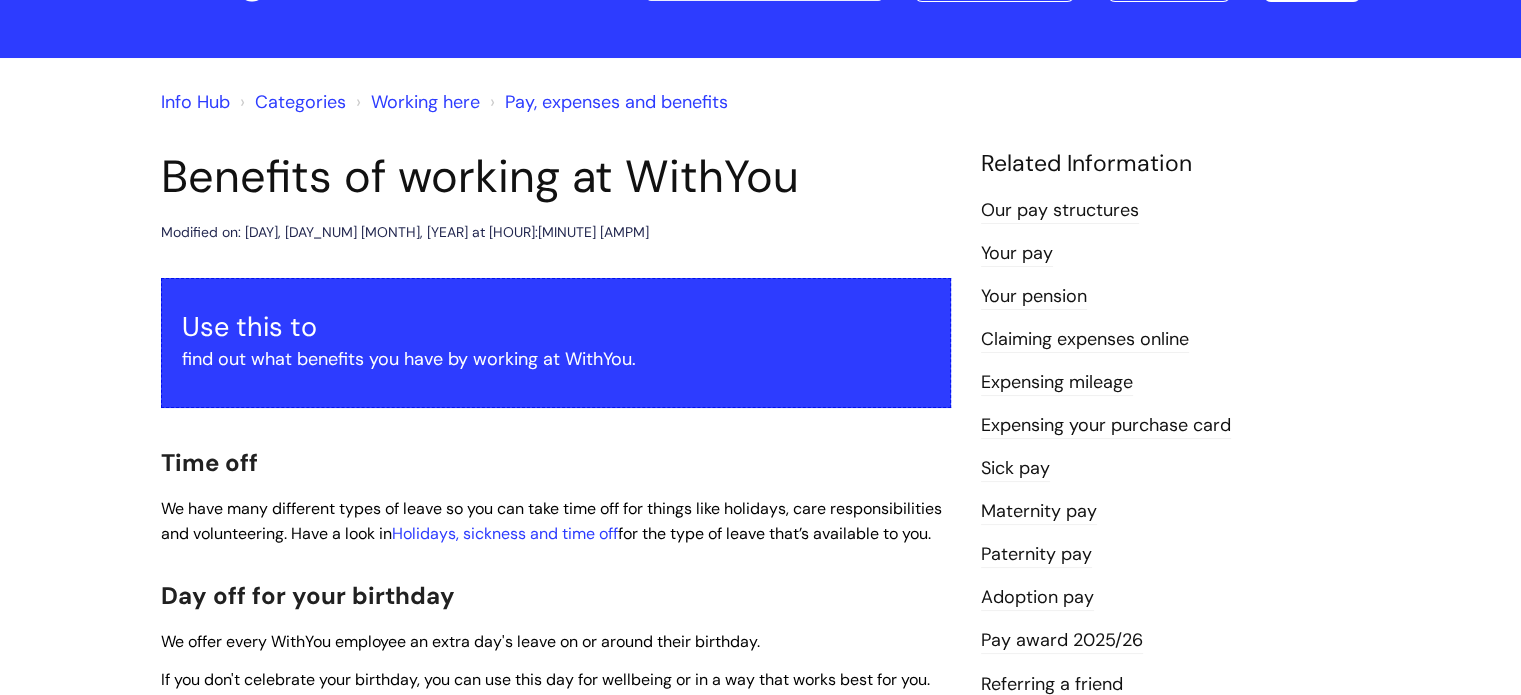 click on "Working here" at bounding box center (425, 102) 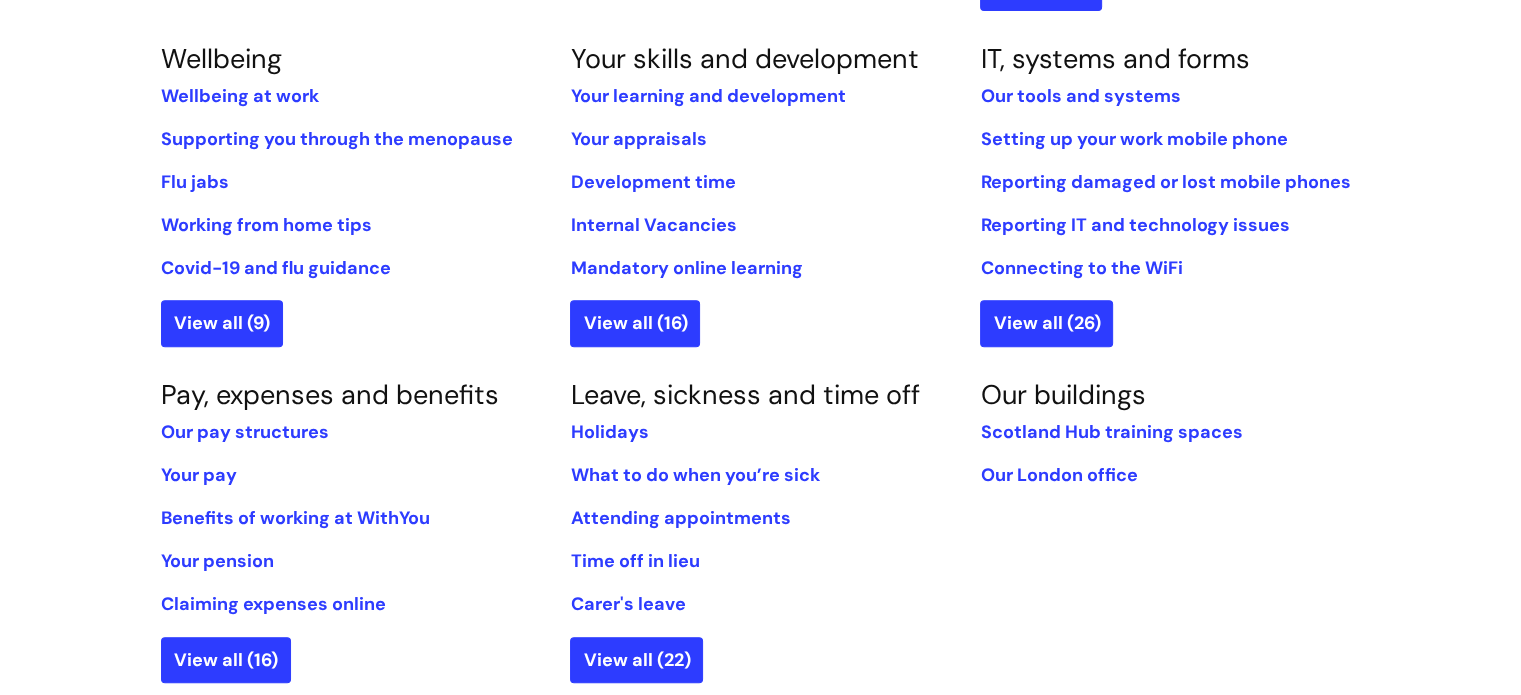 scroll, scrollTop: 900, scrollLeft: 0, axis: vertical 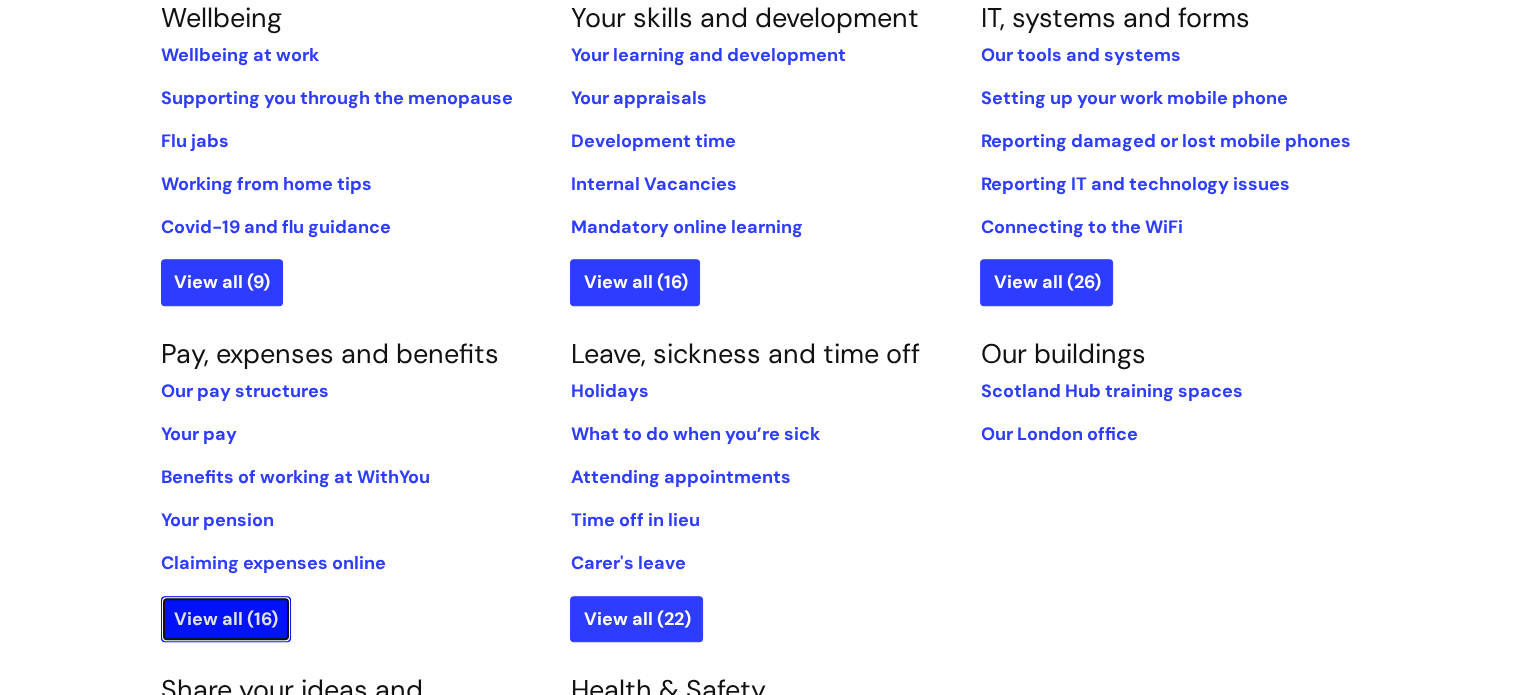 click on "View all (16)" at bounding box center (226, 619) 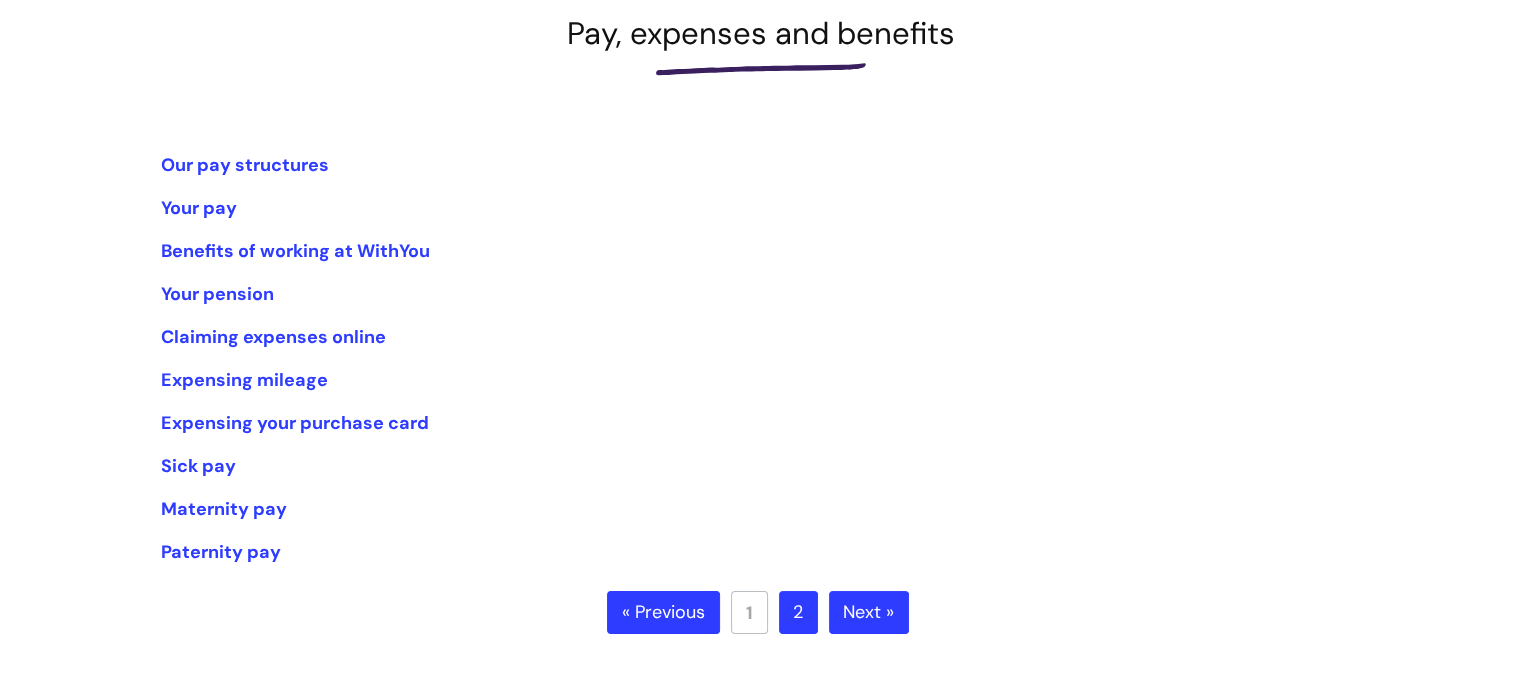 scroll, scrollTop: 300, scrollLeft: 0, axis: vertical 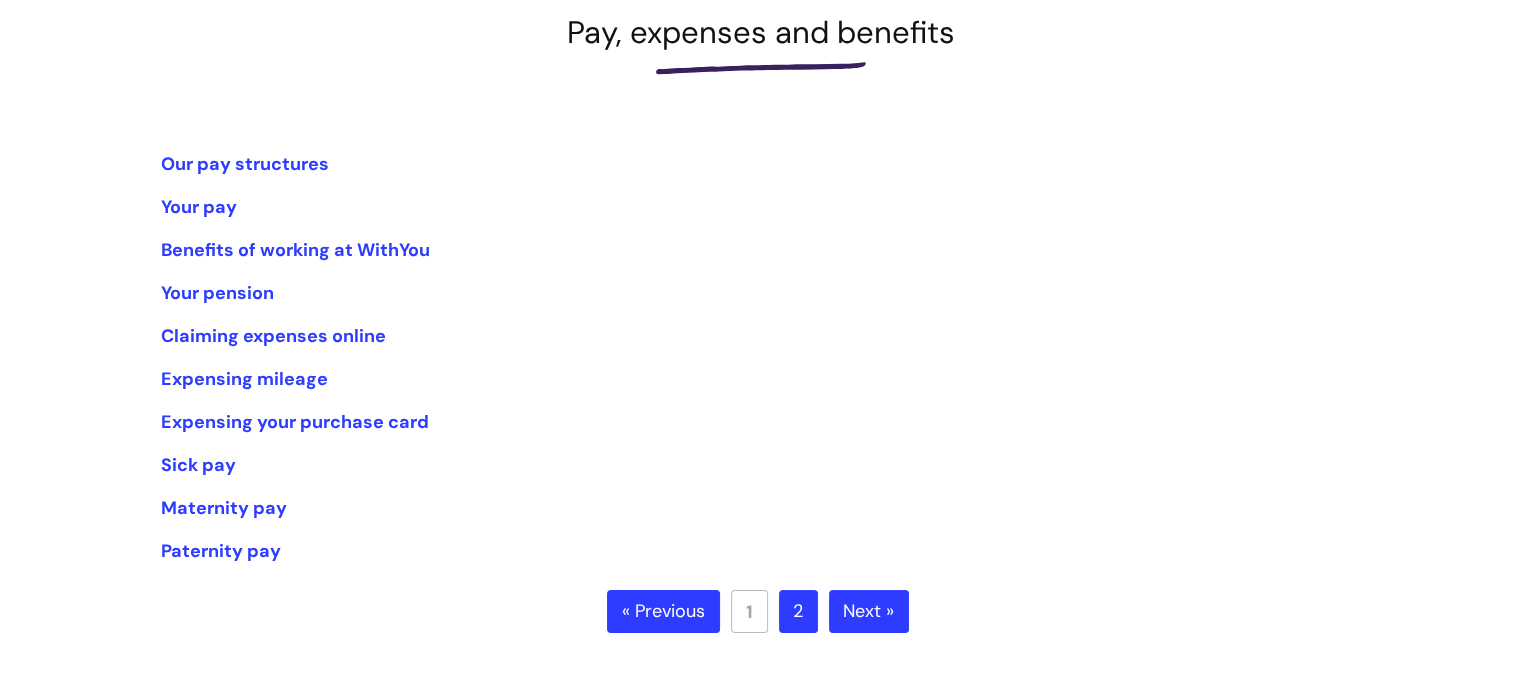 click on "Next »" at bounding box center [869, 612] 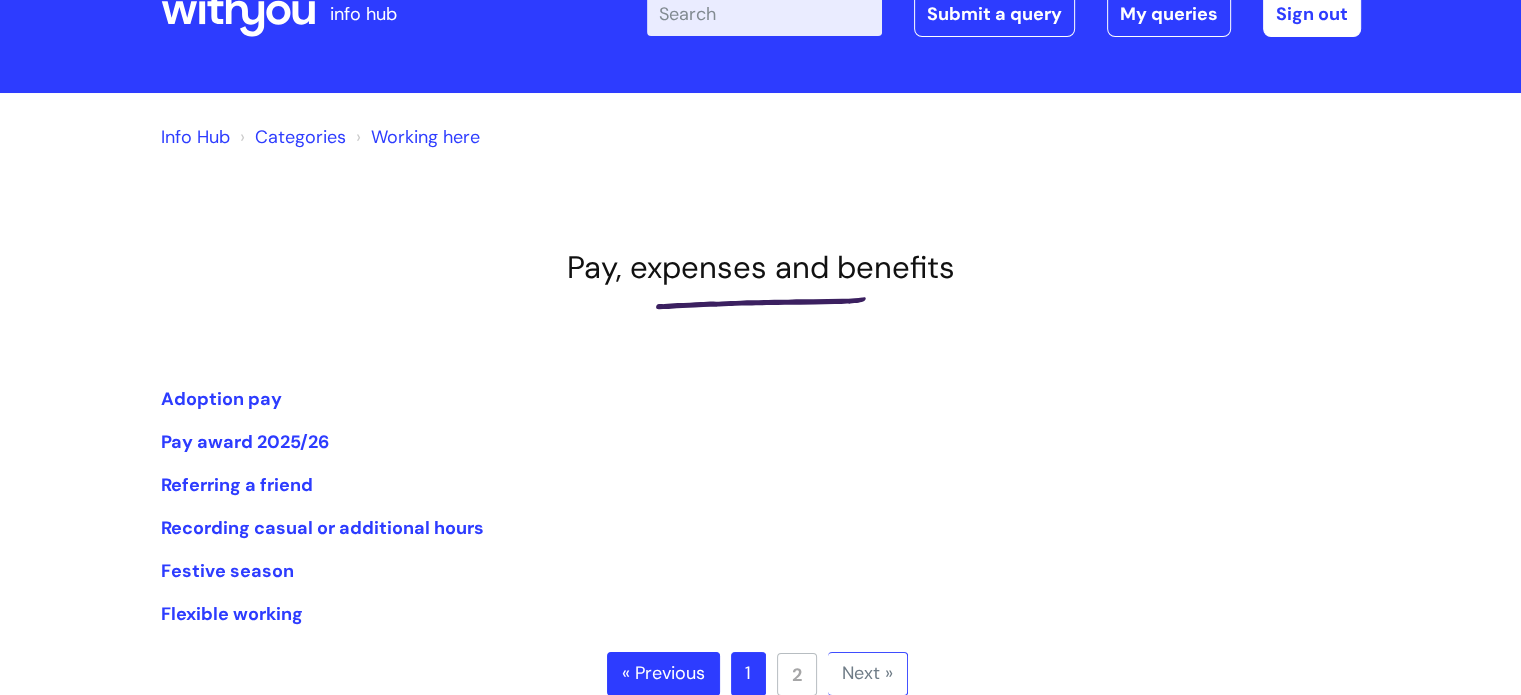 scroll, scrollTop: 100, scrollLeft: 0, axis: vertical 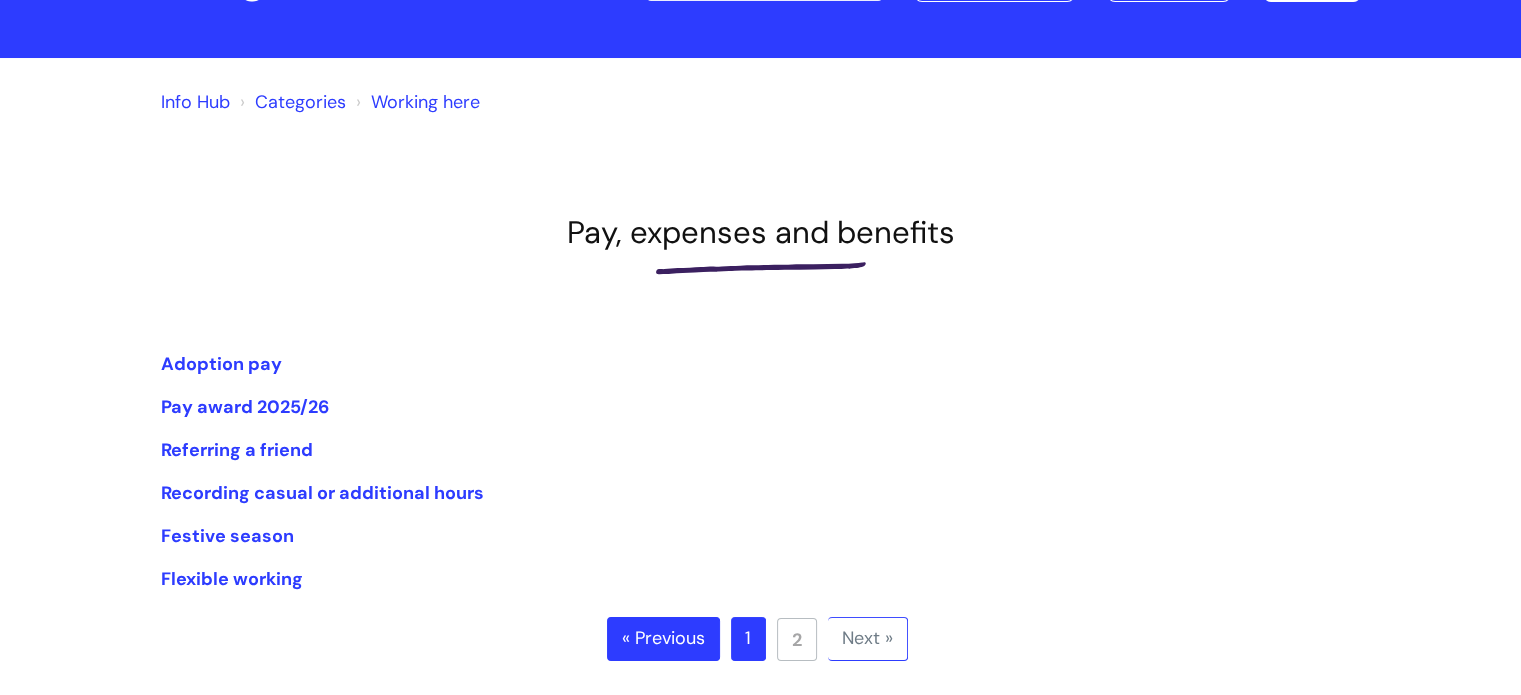 click on "1" at bounding box center (748, 639) 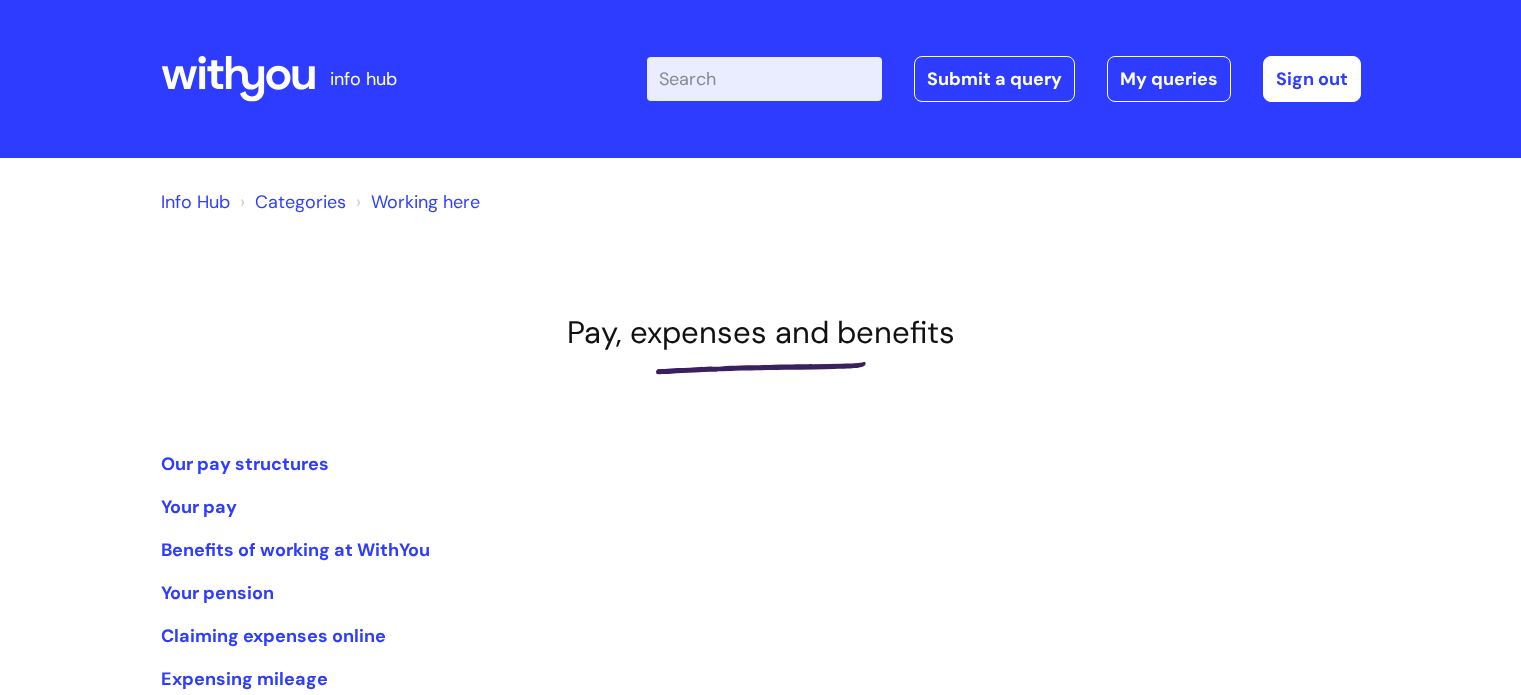 scroll, scrollTop: 0, scrollLeft: 0, axis: both 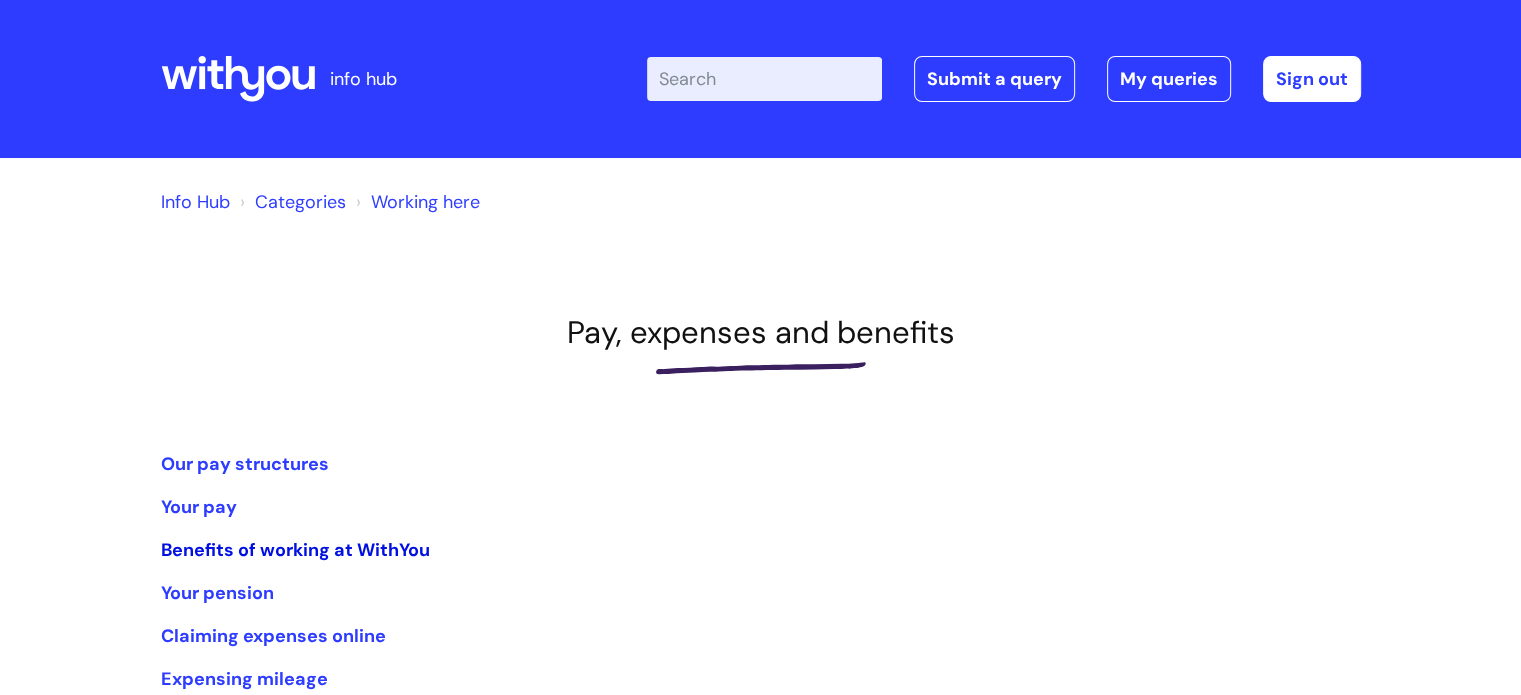 click on "Benefits of working at WithYou" at bounding box center (295, 550) 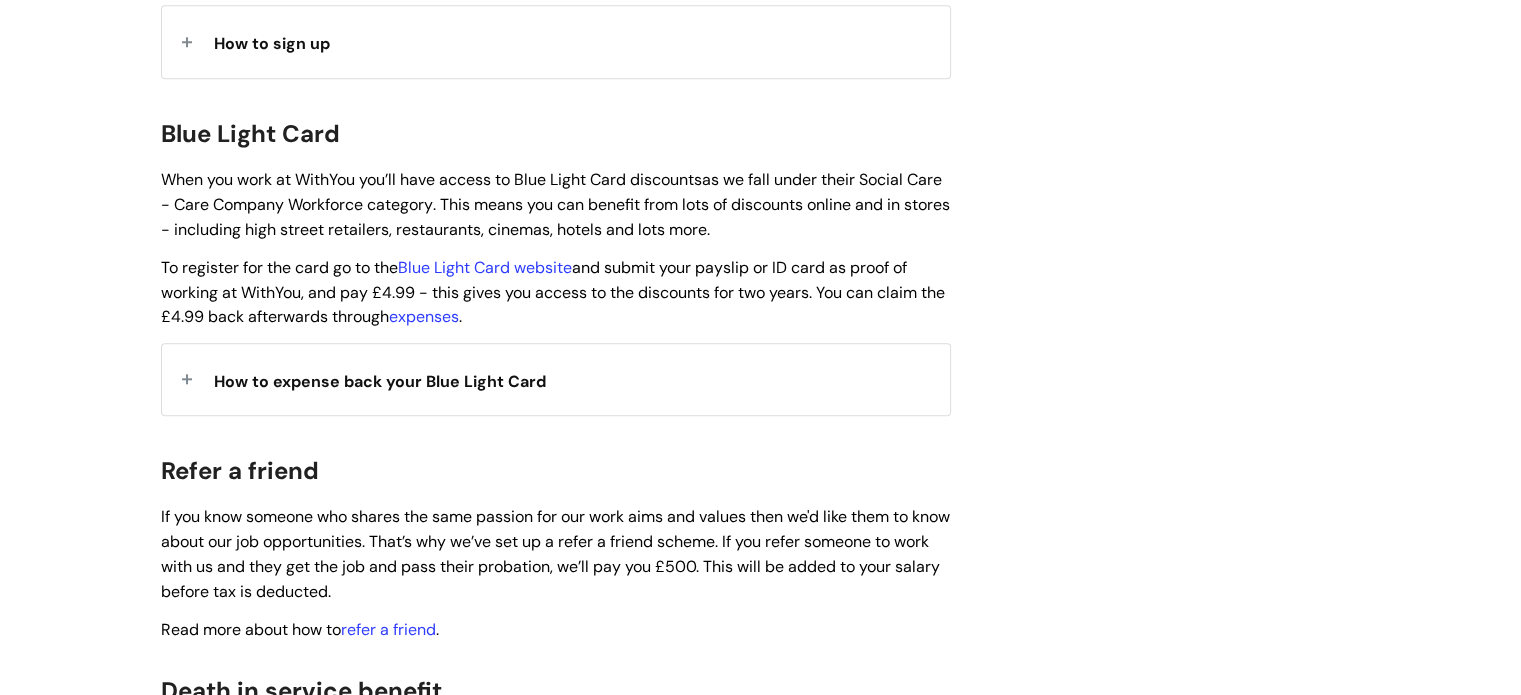 scroll, scrollTop: 1900, scrollLeft: 0, axis: vertical 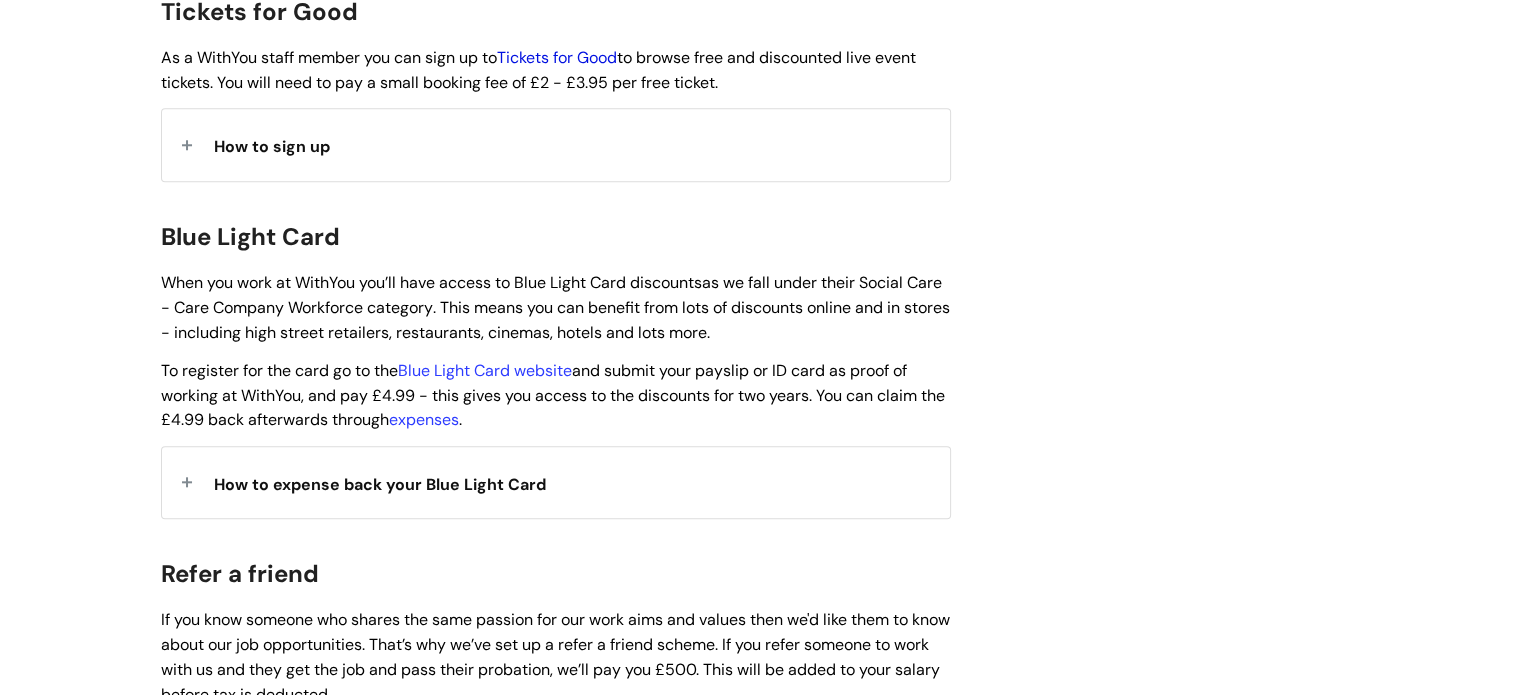 click on "Tickets for Good" at bounding box center (557, 57) 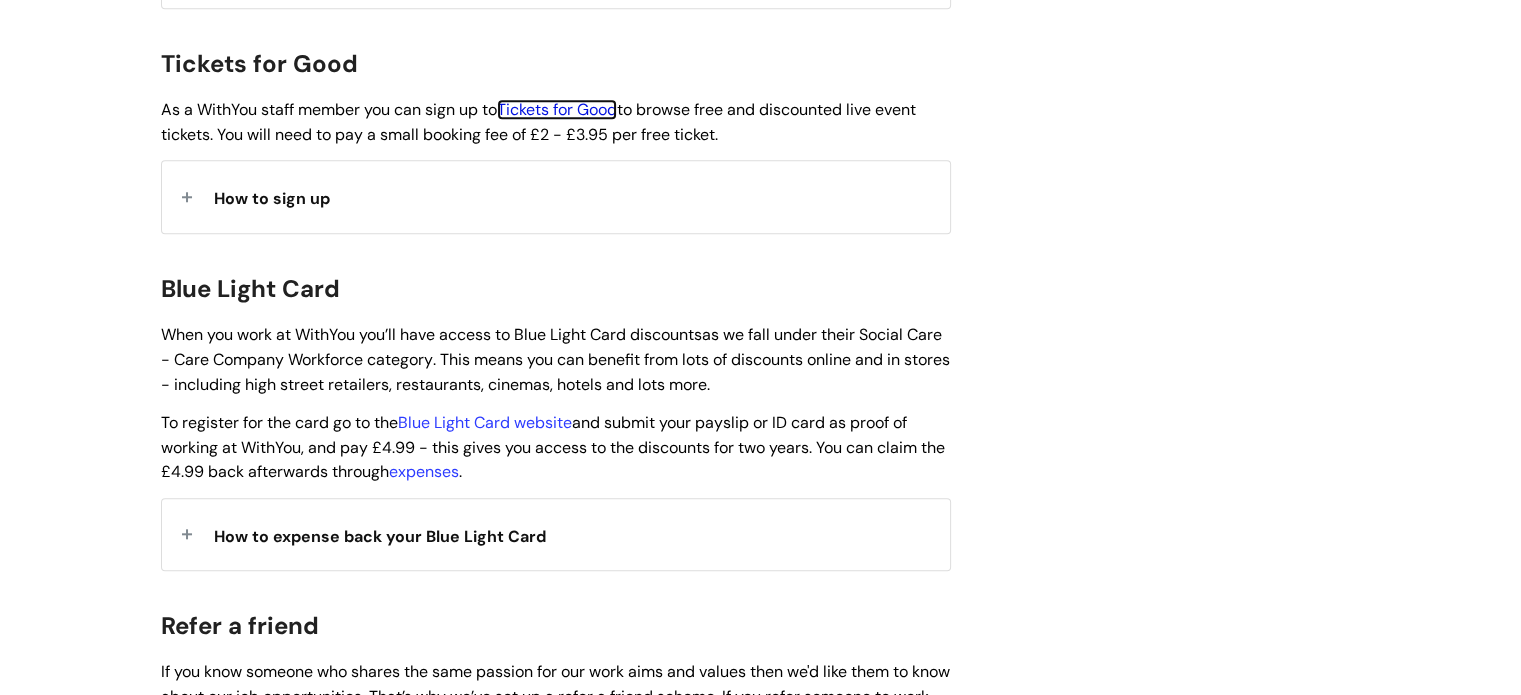 scroll, scrollTop: 1800, scrollLeft: 0, axis: vertical 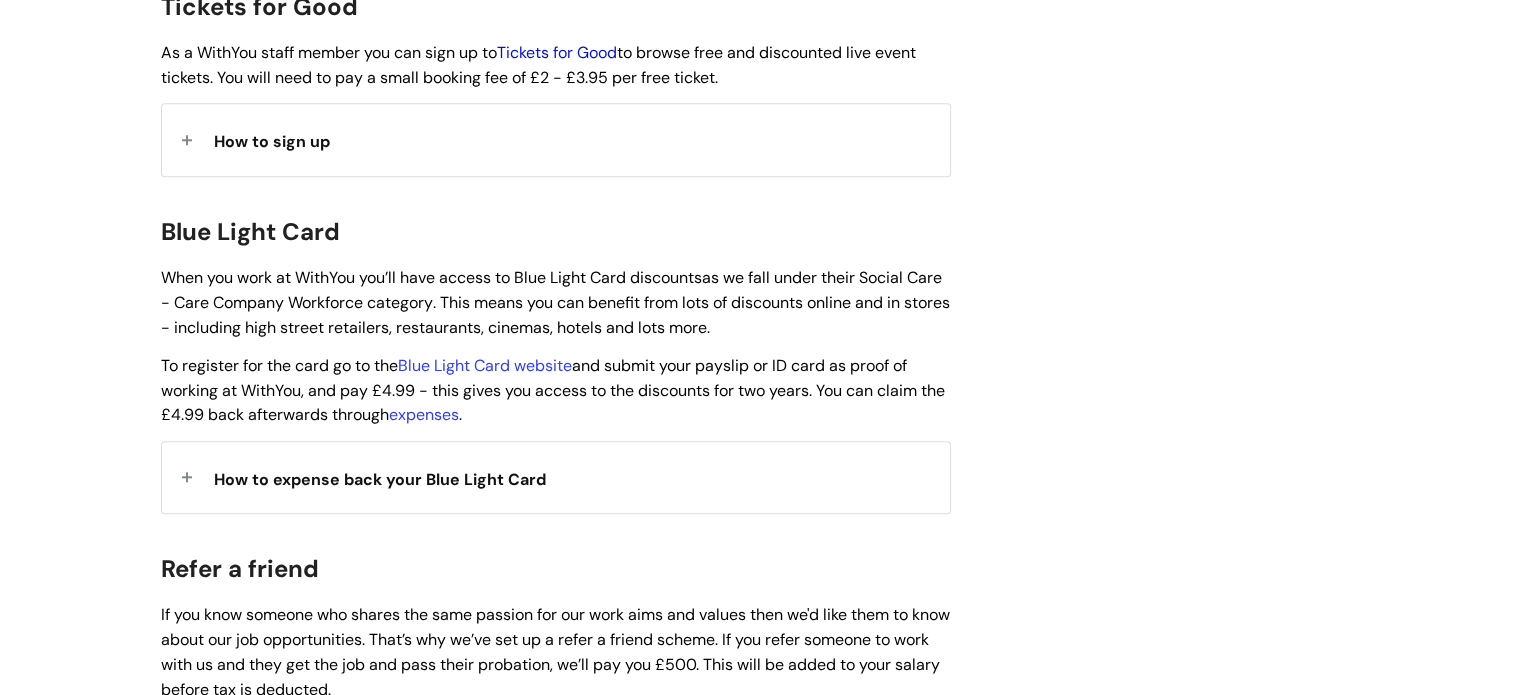 click on "Tickets for Good" at bounding box center [557, 52] 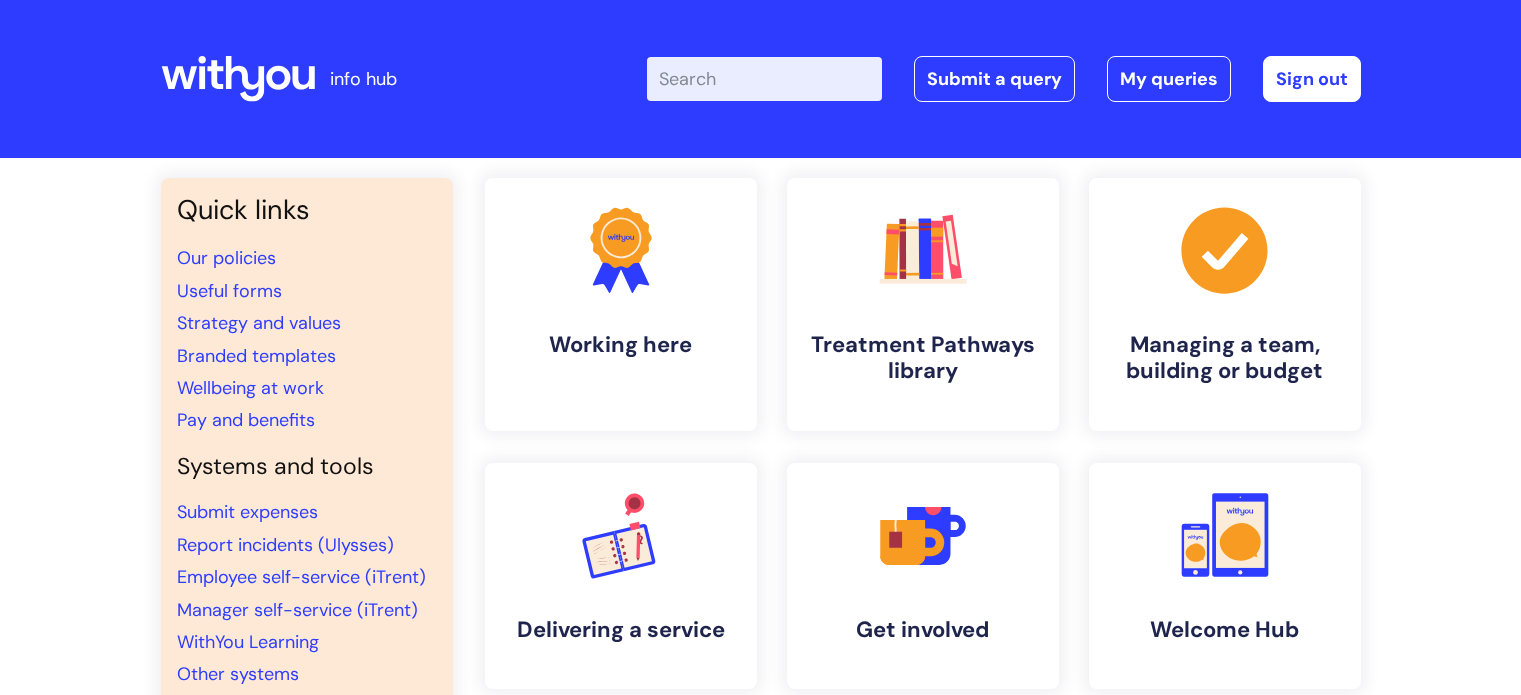 scroll, scrollTop: 0, scrollLeft: 0, axis: both 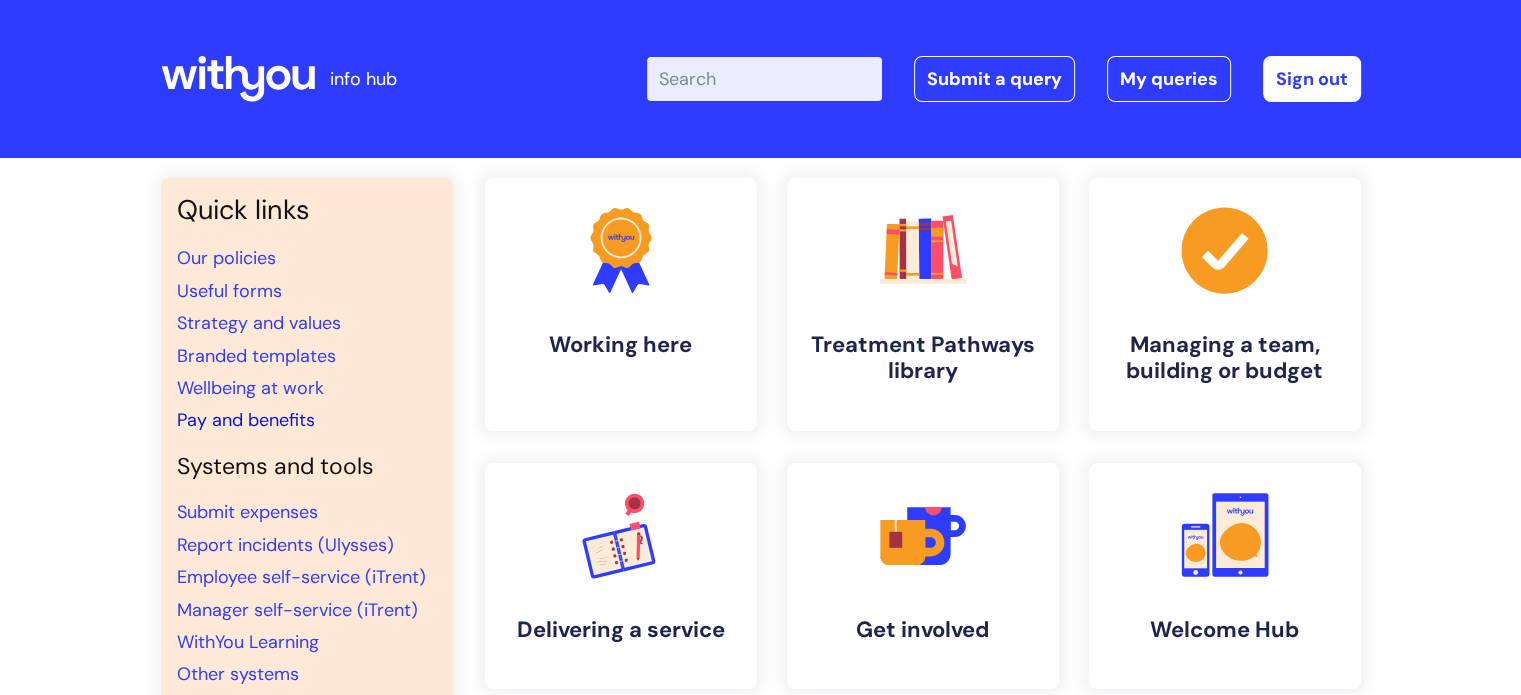 click on "Pay and benefits" at bounding box center (246, 420) 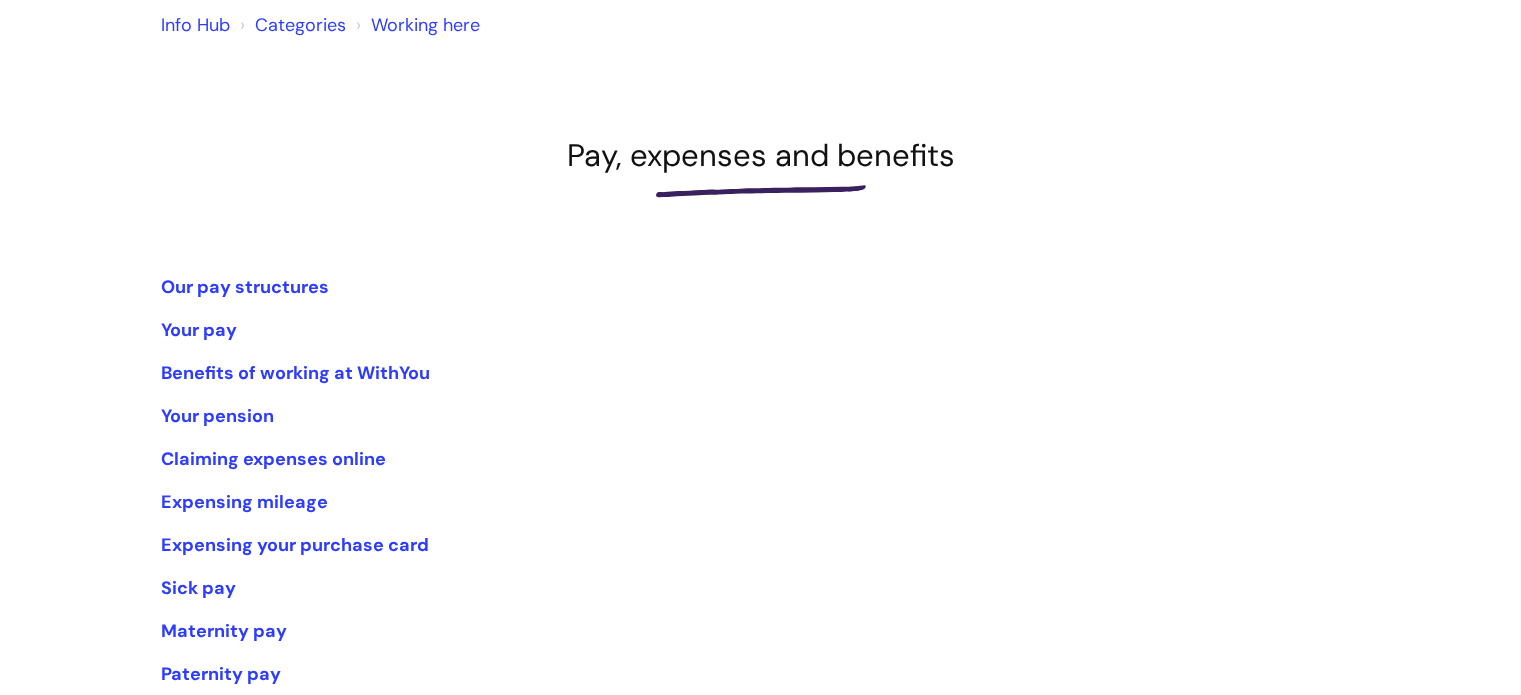 scroll, scrollTop: 200, scrollLeft: 0, axis: vertical 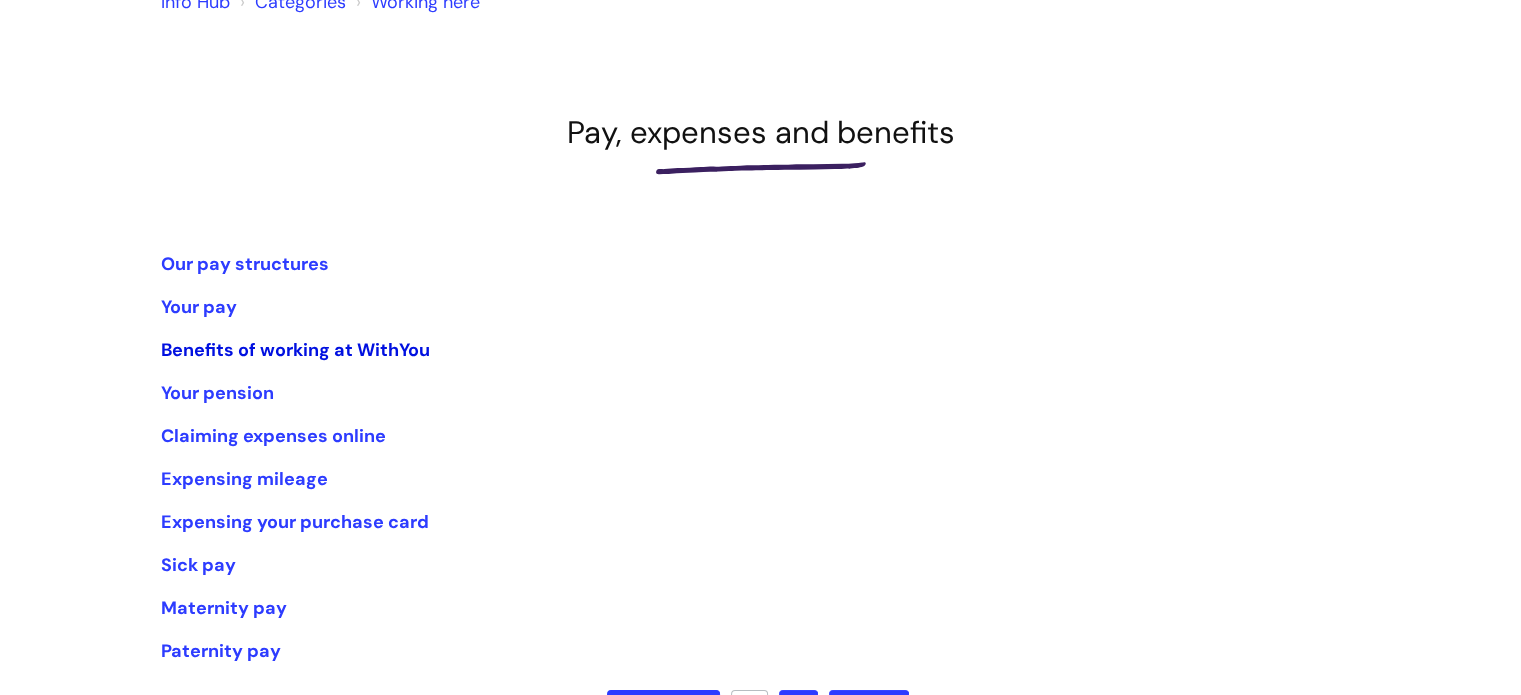 click on "Benefits of working at WithYou" at bounding box center (295, 350) 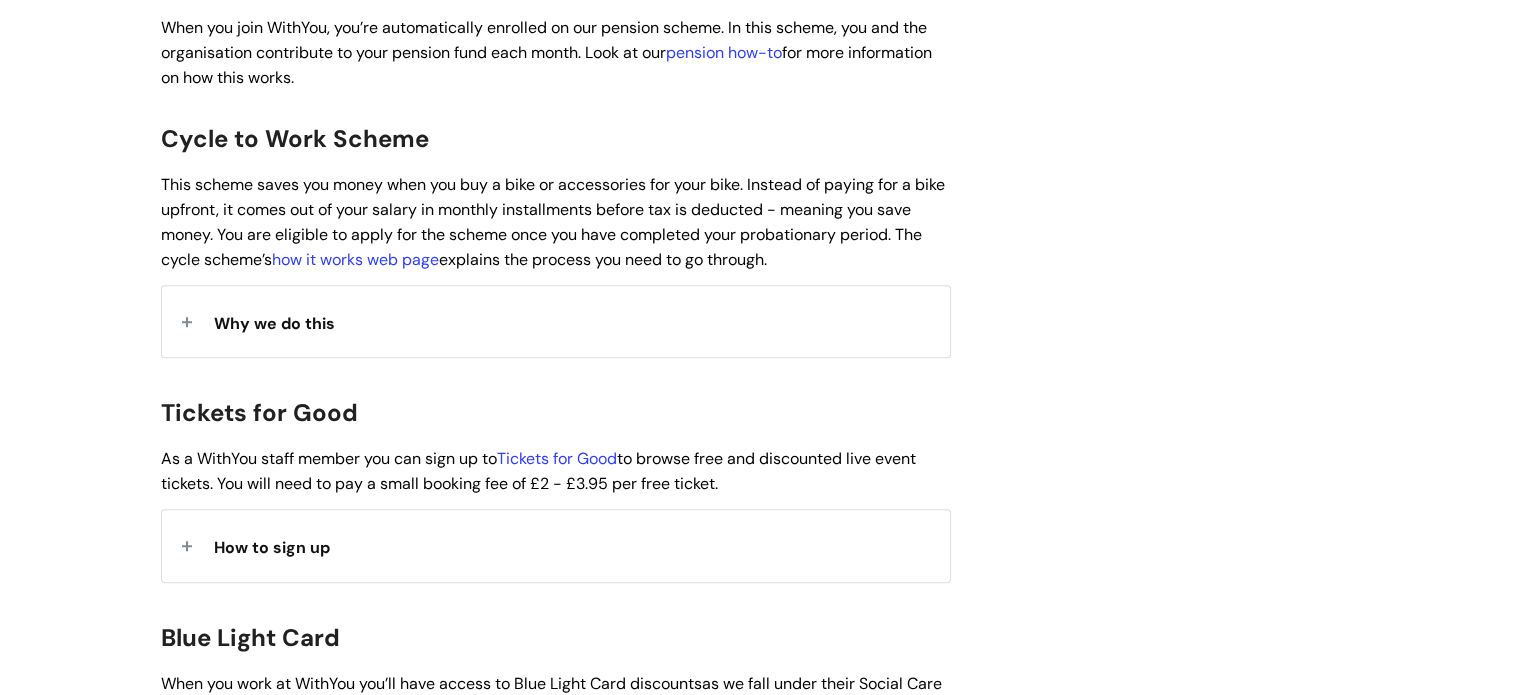 scroll, scrollTop: 1500, scrollLeft: 0, axis: vertical 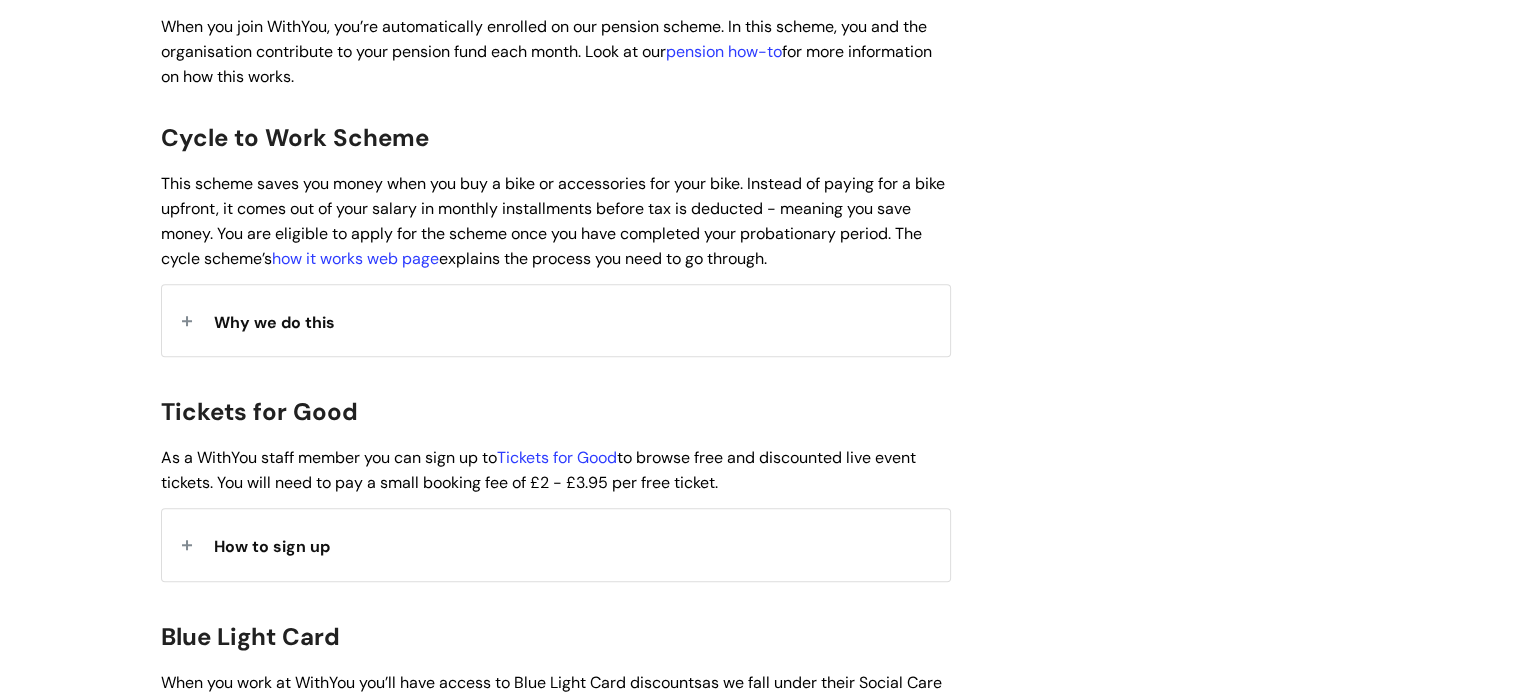 click on "How to sign up" at bounding box center (272, 546) 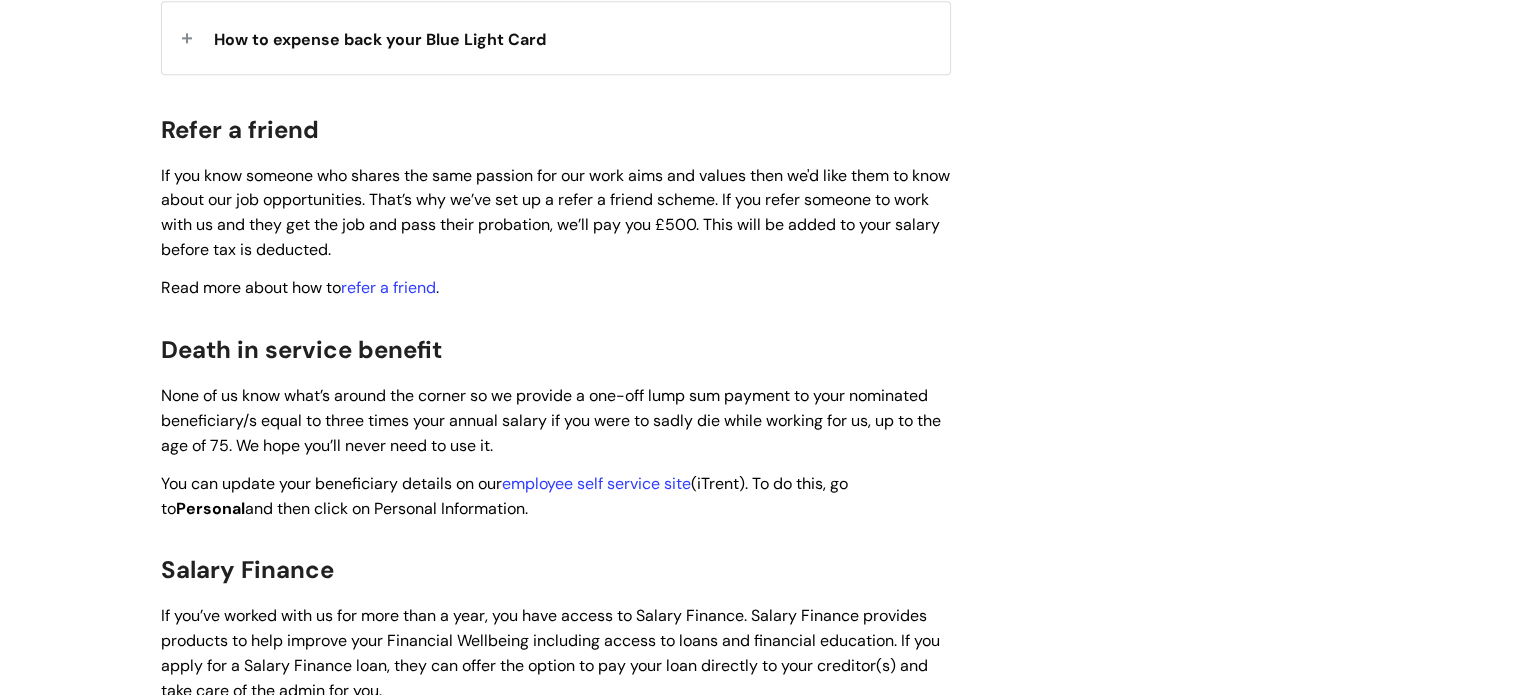scroll, scrollTop: 3100, scrollLeft: 0, axis: vertical 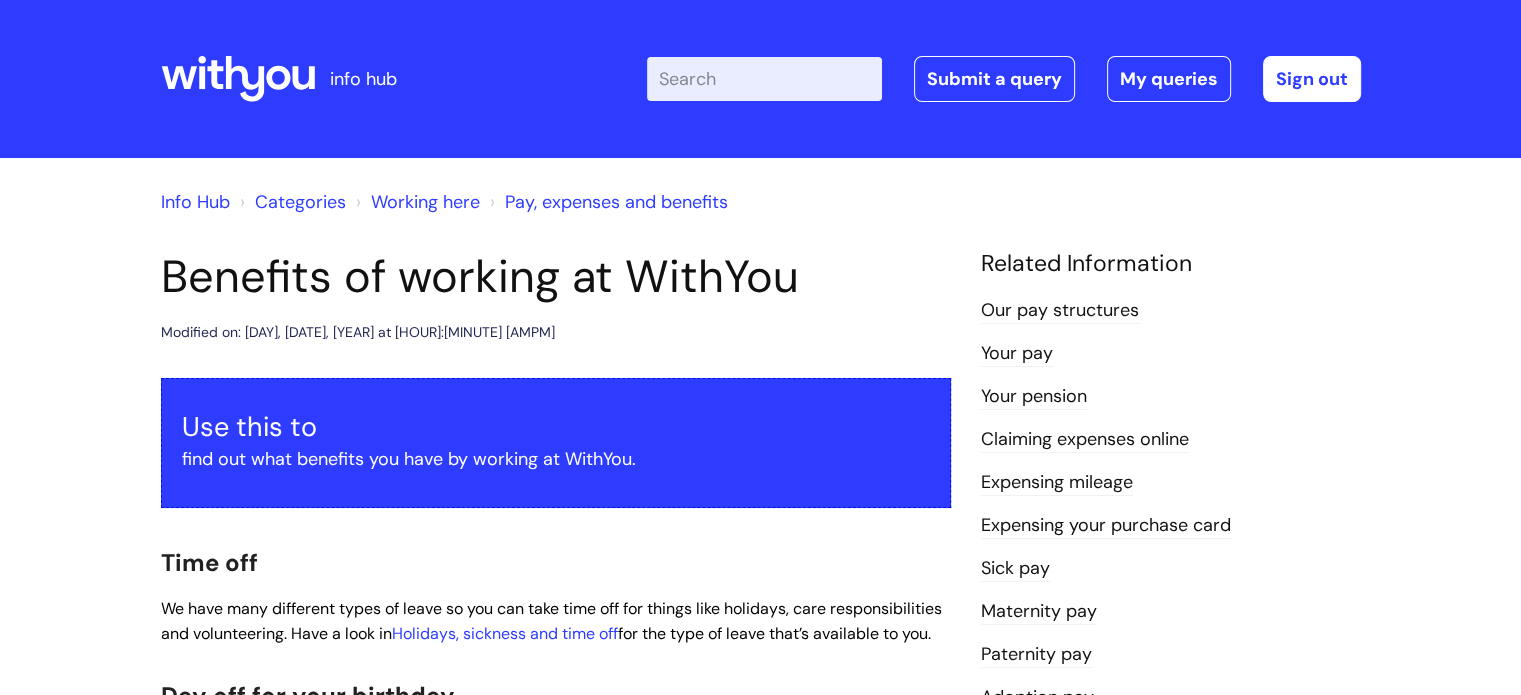 click on "Enter your search term here..." at bounding box center (764, 79) 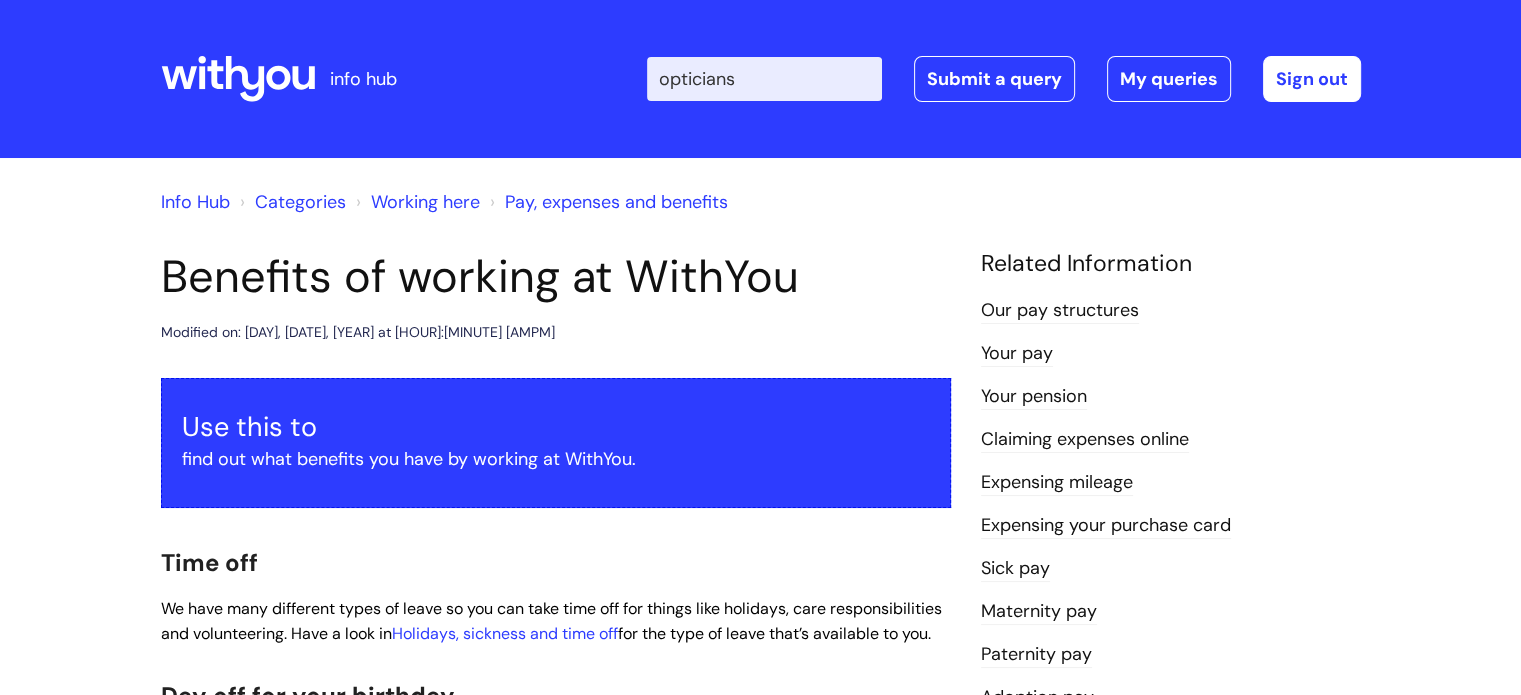 type on "opticians" 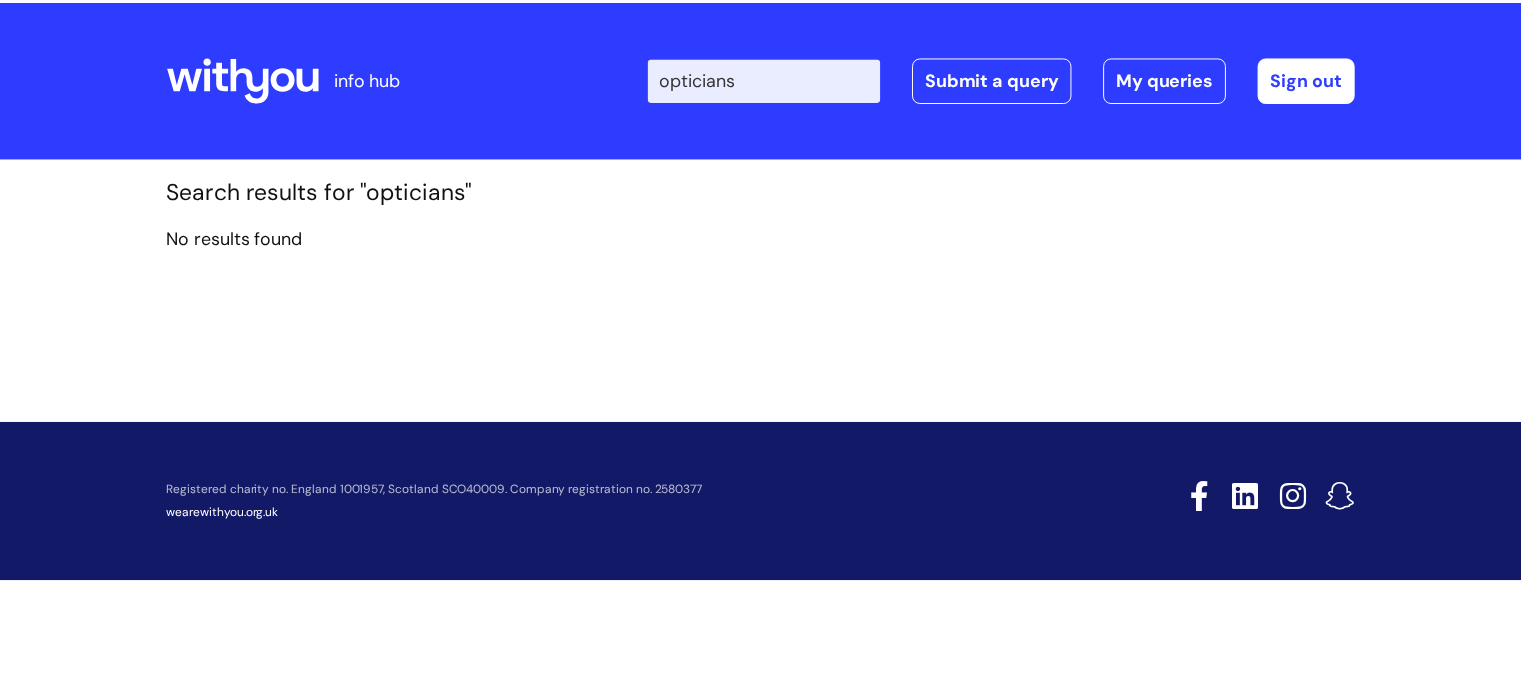 scroll, scrollTop: 0, scrollLeft: 0, axis: both 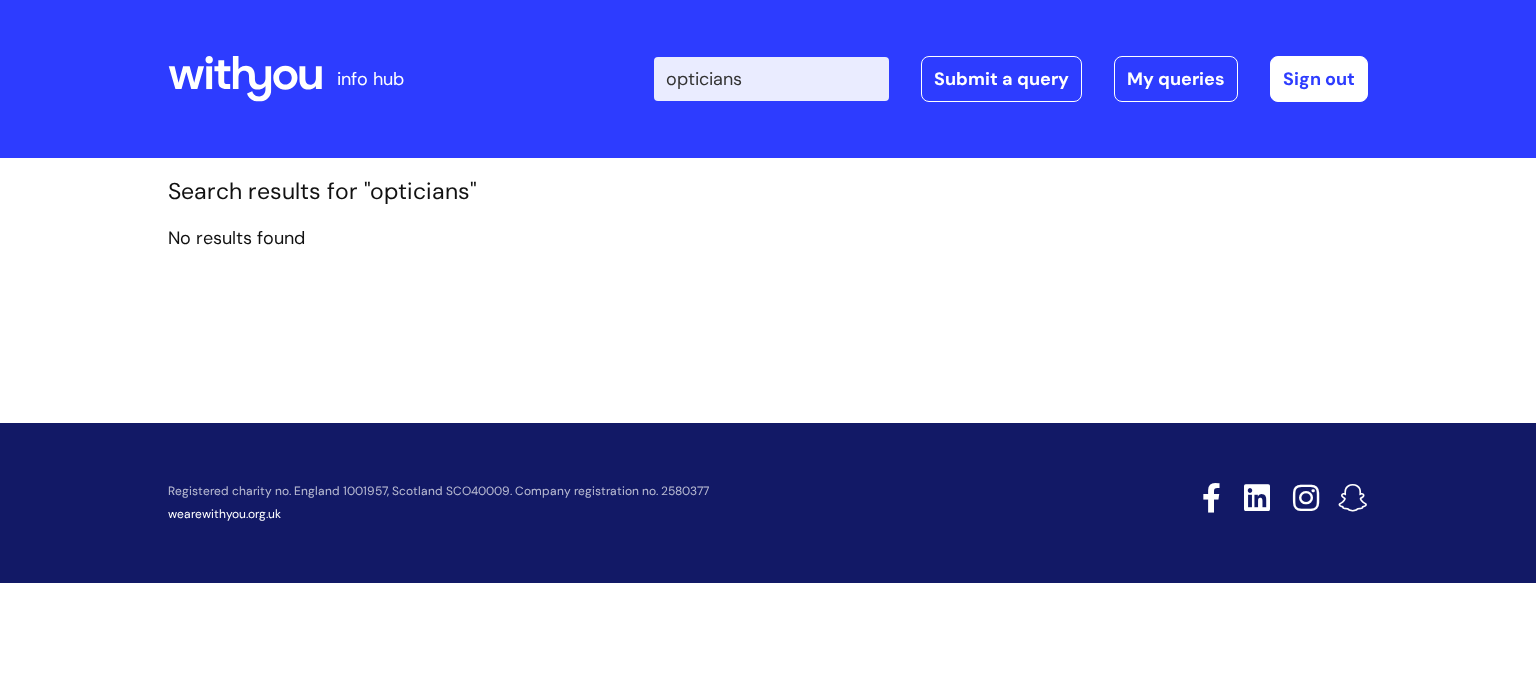 drag, startPoint x: 764, startPoint y: 66, endPoint x: 382, endPoint y: 83, distance: 382.37808 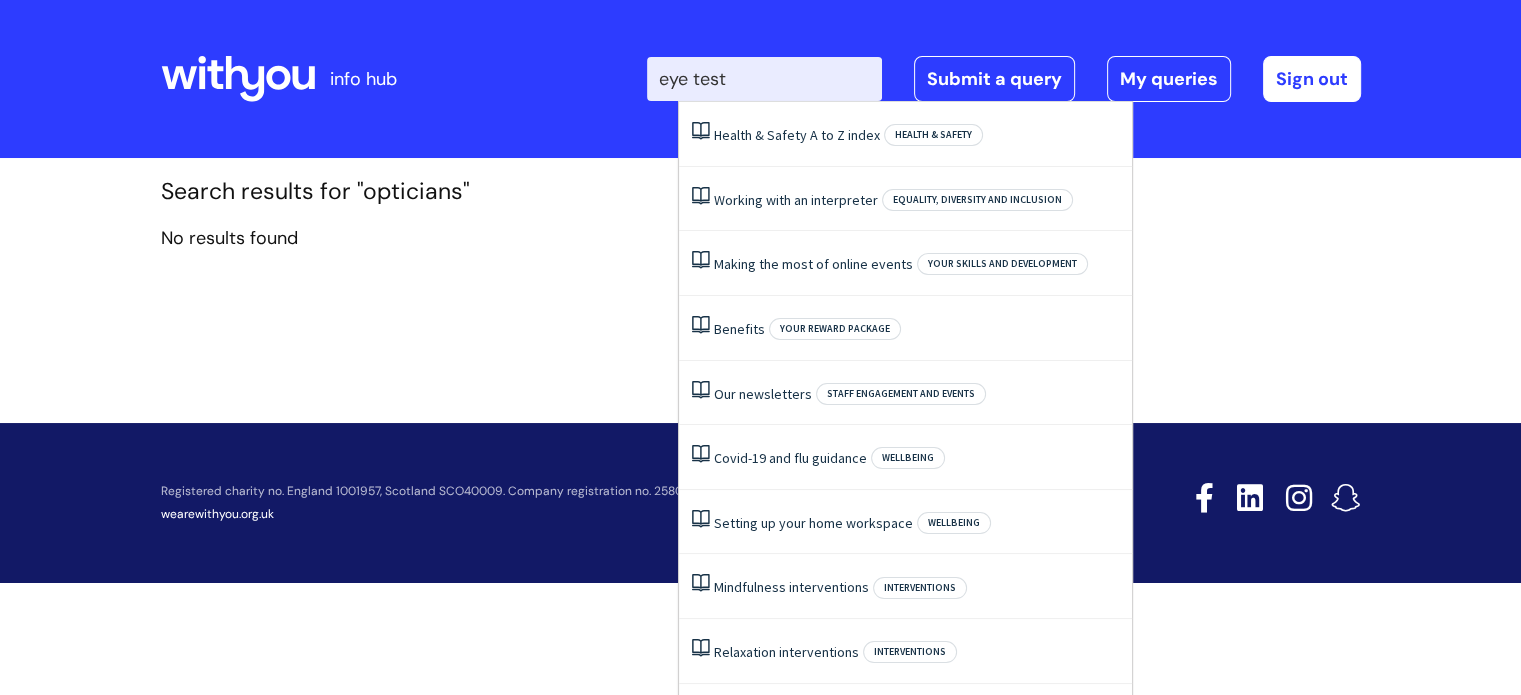 type on "eye test" 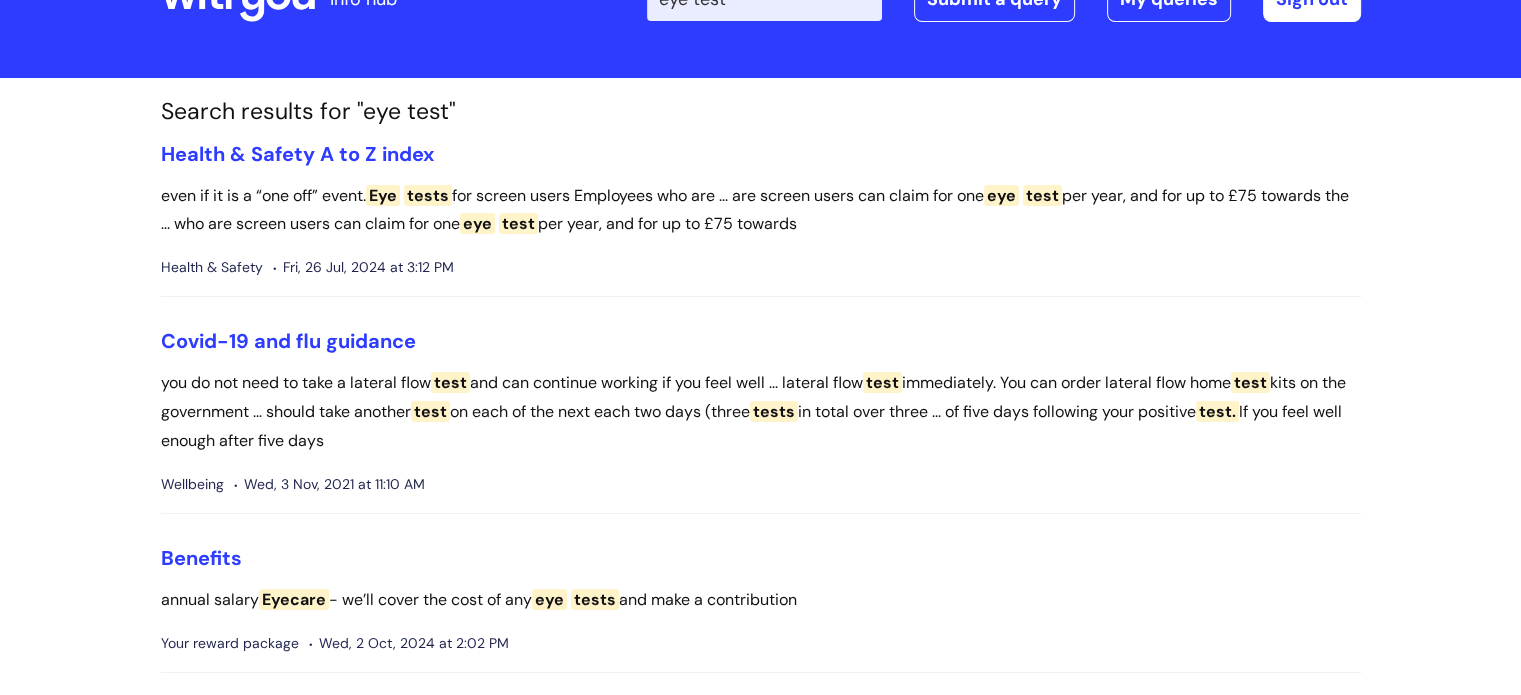 scroll, scrollTop: 200, scrollLeft: 0, axis: vertical 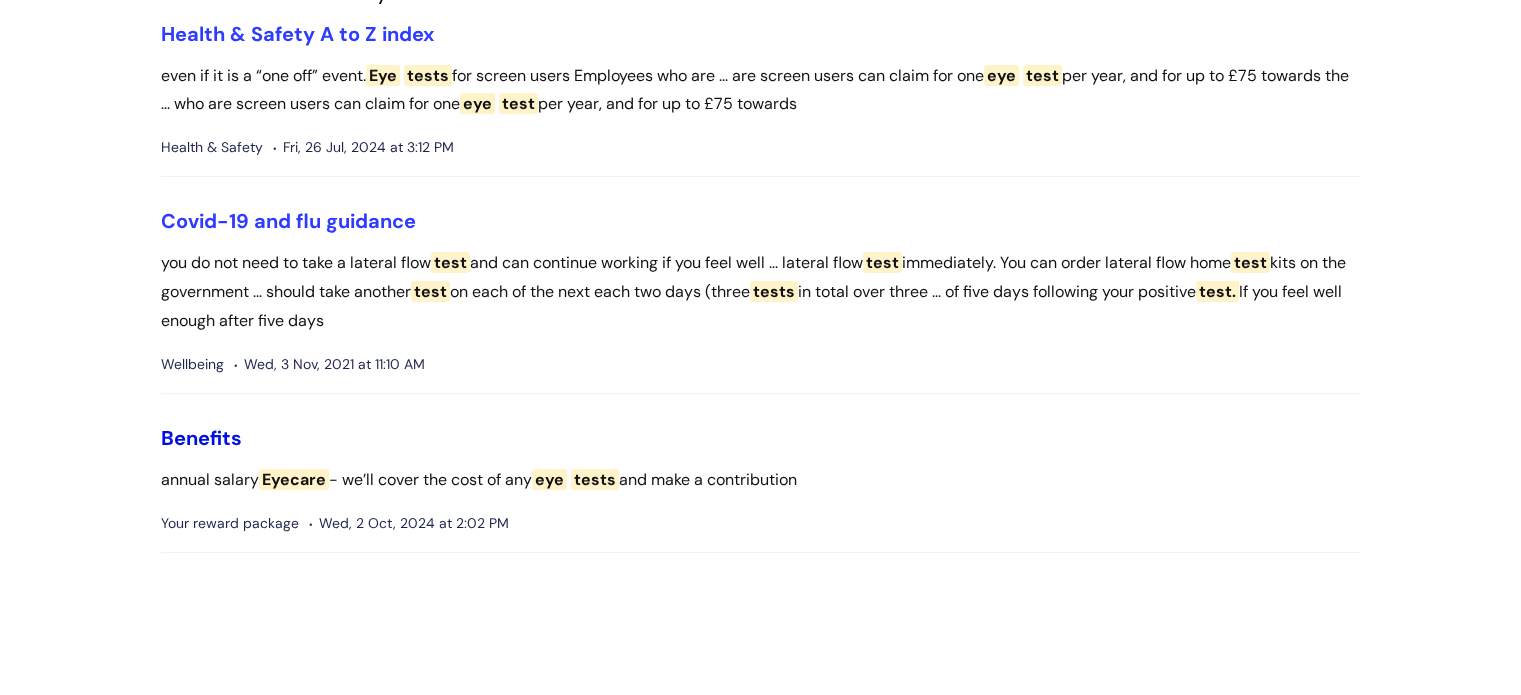 click on "Benefits" at bounding box center [201, 438] 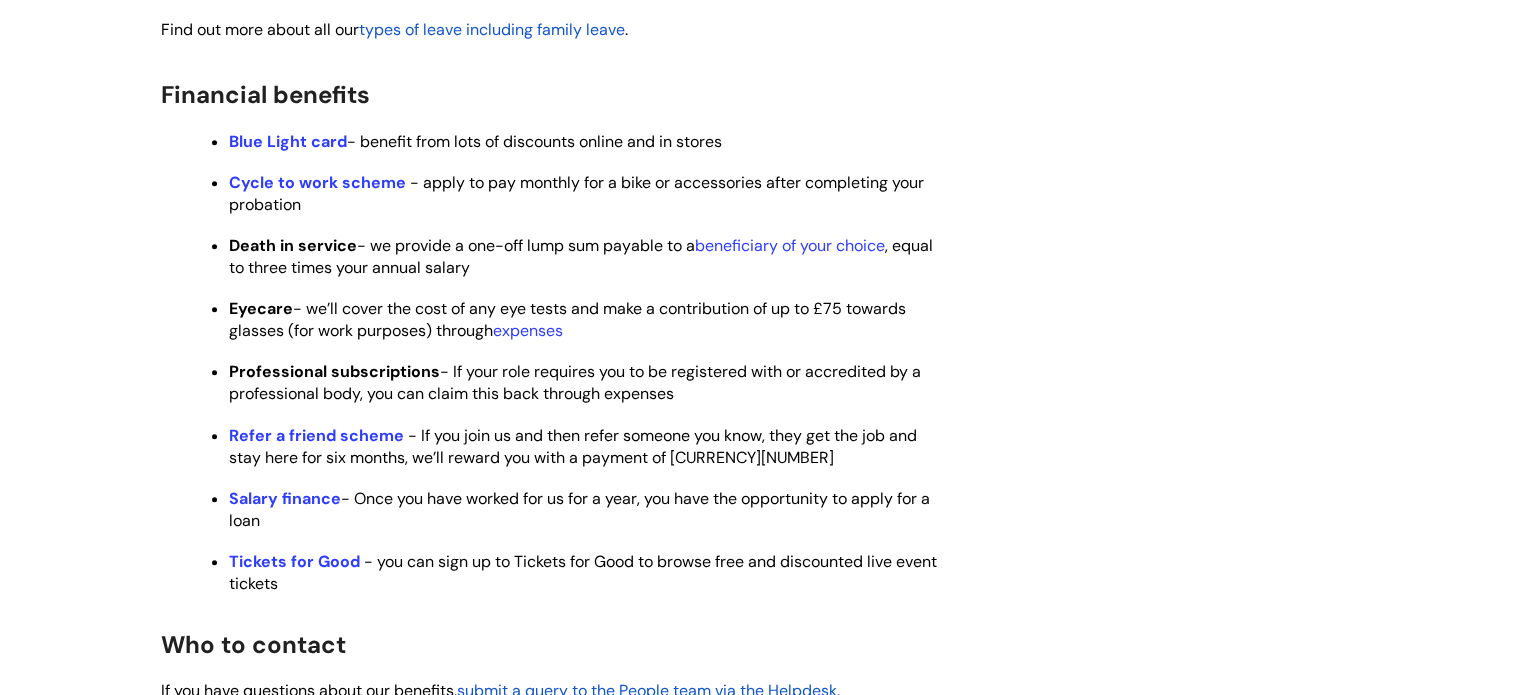 scroll, scrollTop: 1200, scrollLeft: 0, axis: vertical 